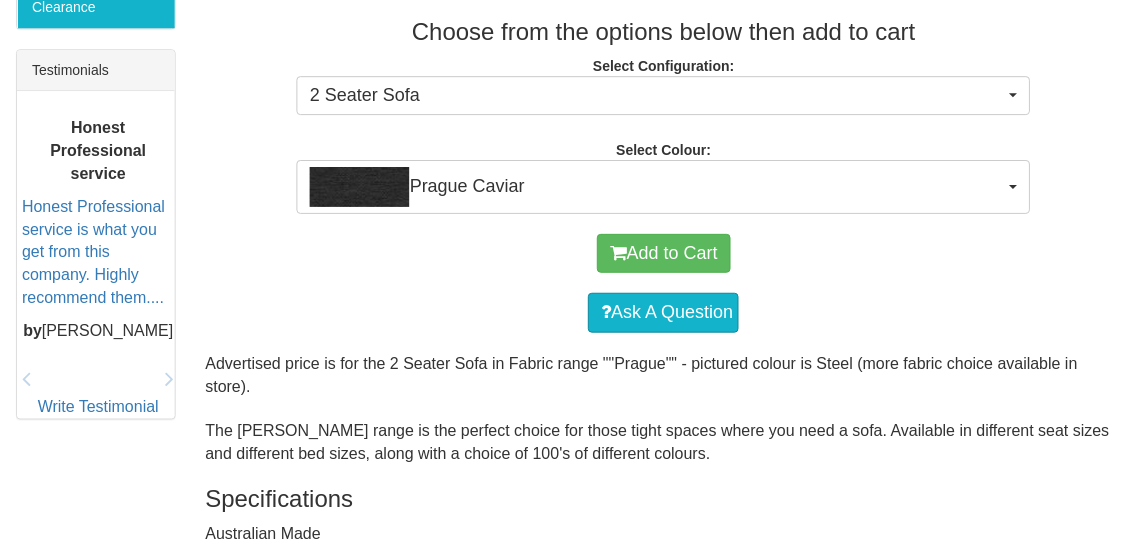 scroll, scrollTop: 823, scrollLeft: 0, axis: vertical 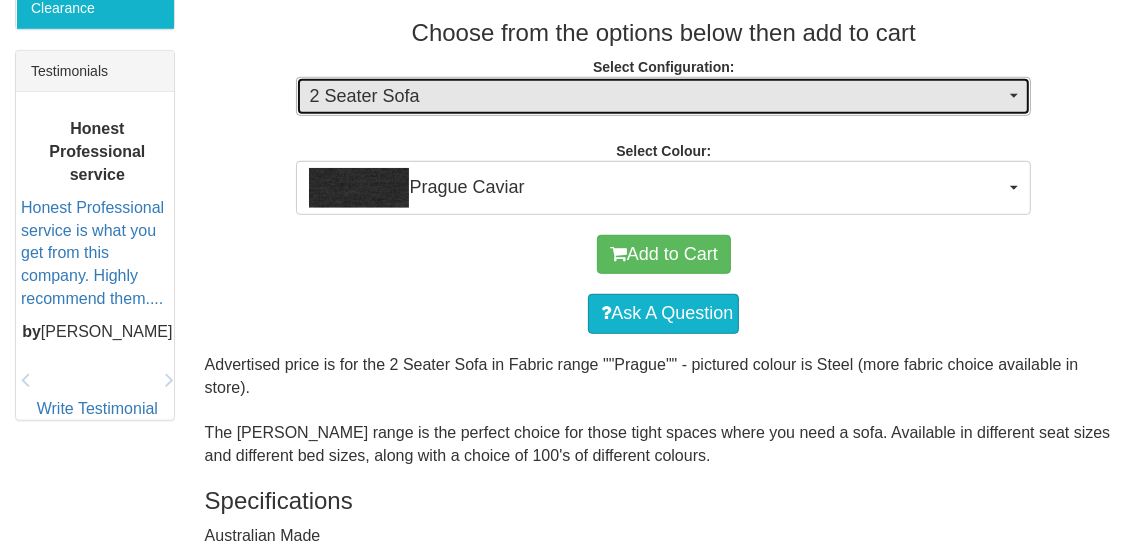 click on "2 Seater Sofa" at bounding box center (663, 97) 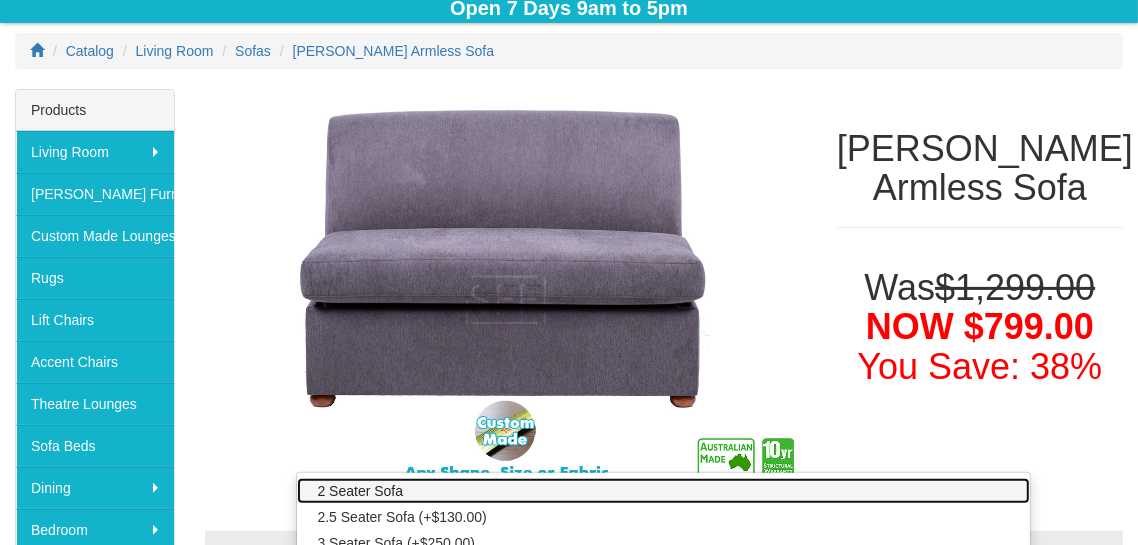 scroll, scrollTop: 257, scrollLeft: 0, axis: vertical 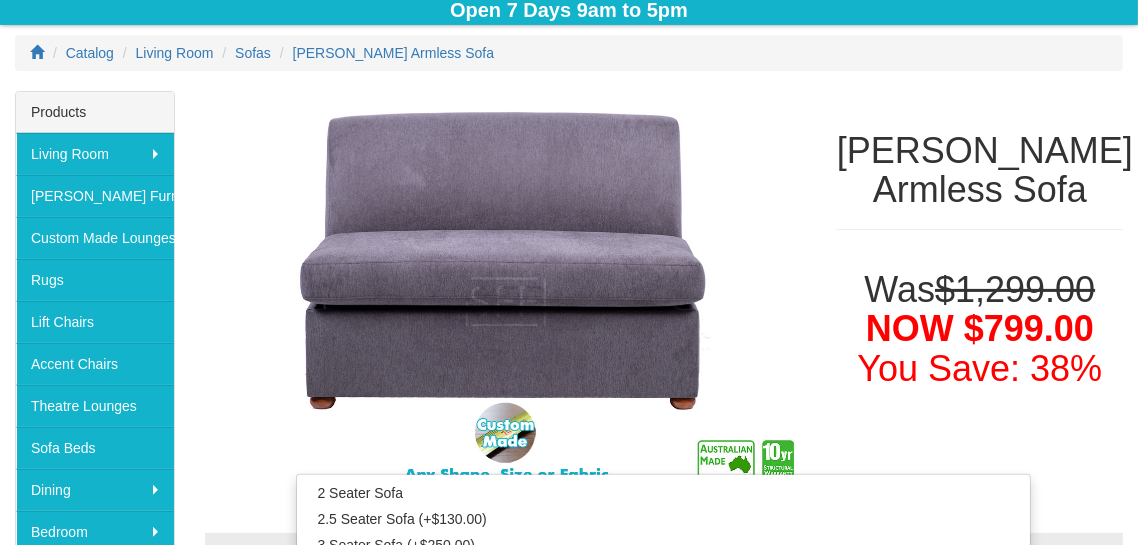 click at bounding box center [569, 272] 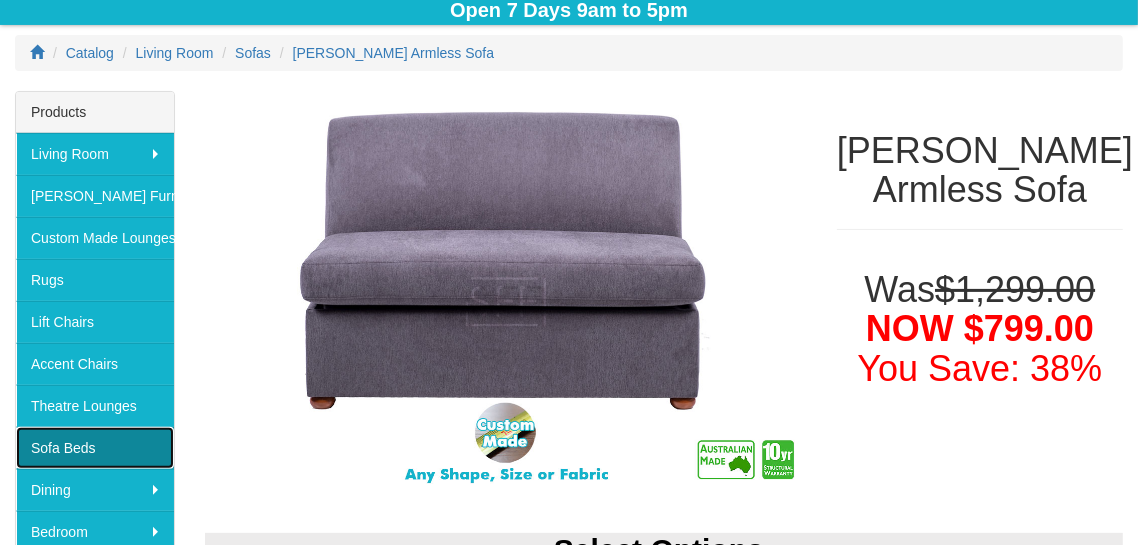 click on "Sofa Beds" at bounding box center [95, 448] 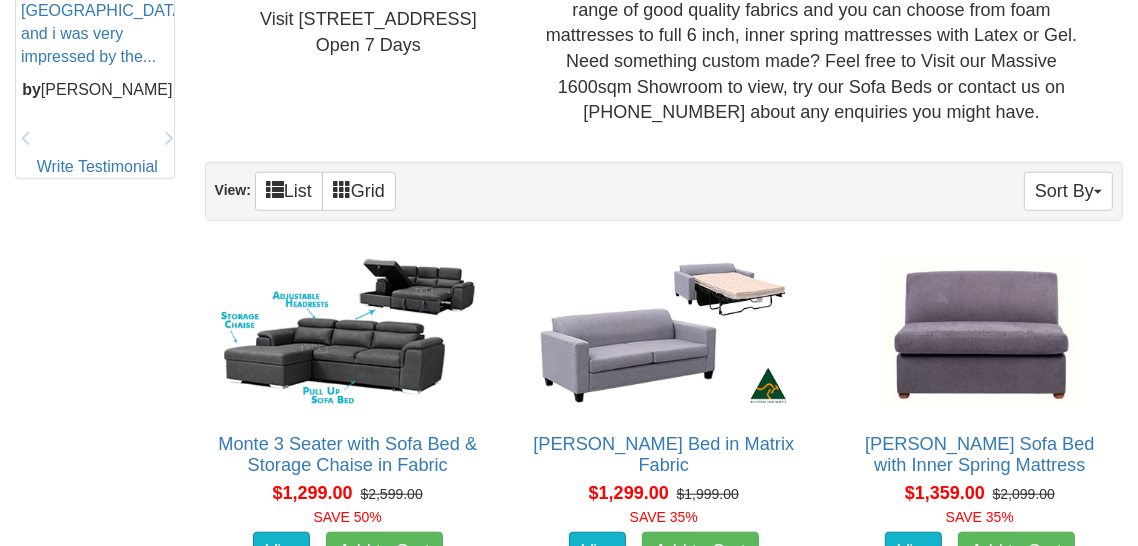 scroll, scrollTop: 1044, scrollLeft: 0, axis: vertical 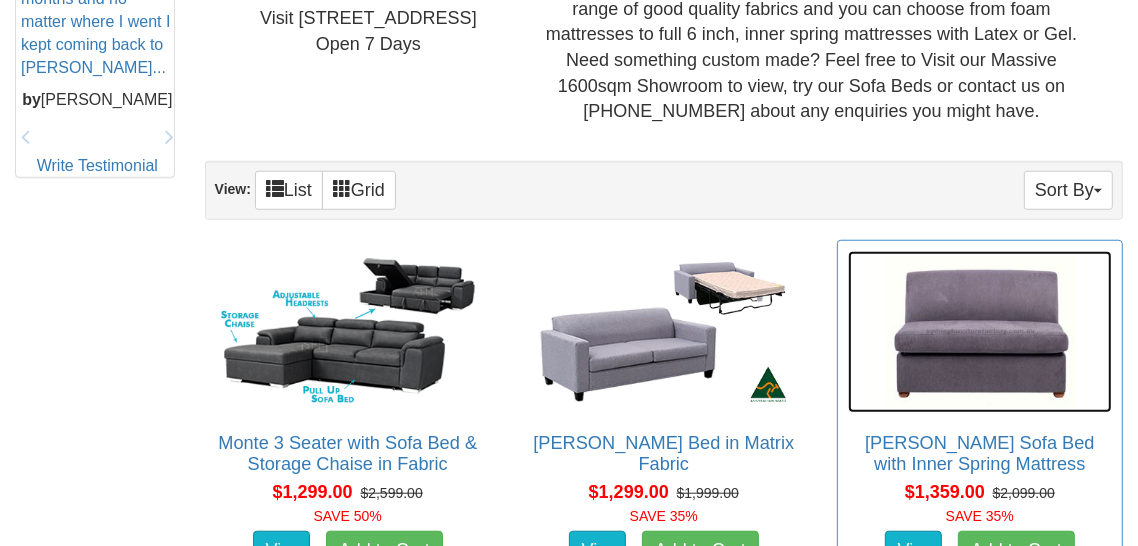 click at bounding box center [980, 332] 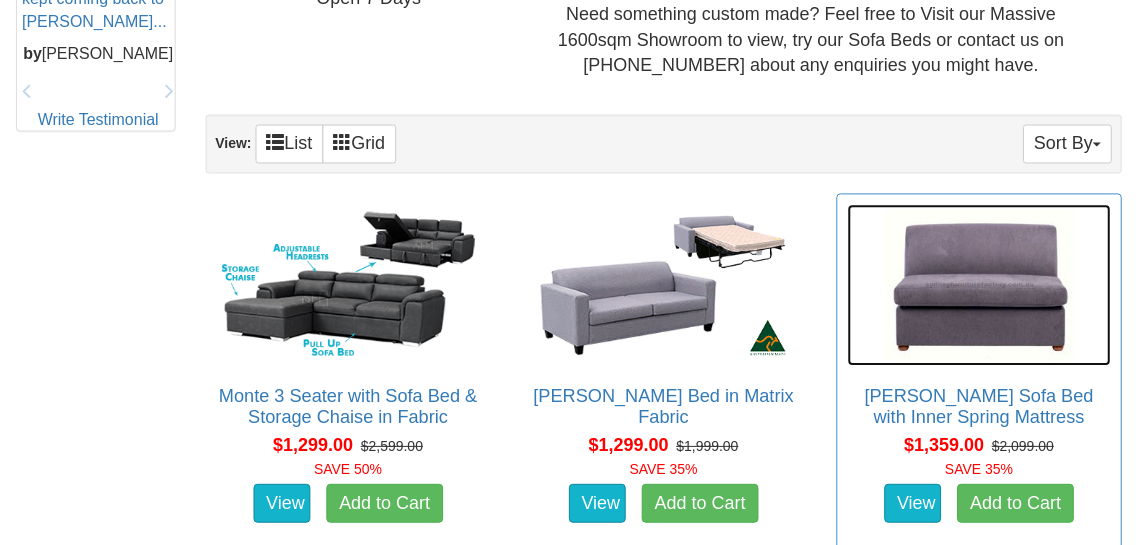 scroll, scrollTop: 1138, scrollLeft: 0, axis: vertical 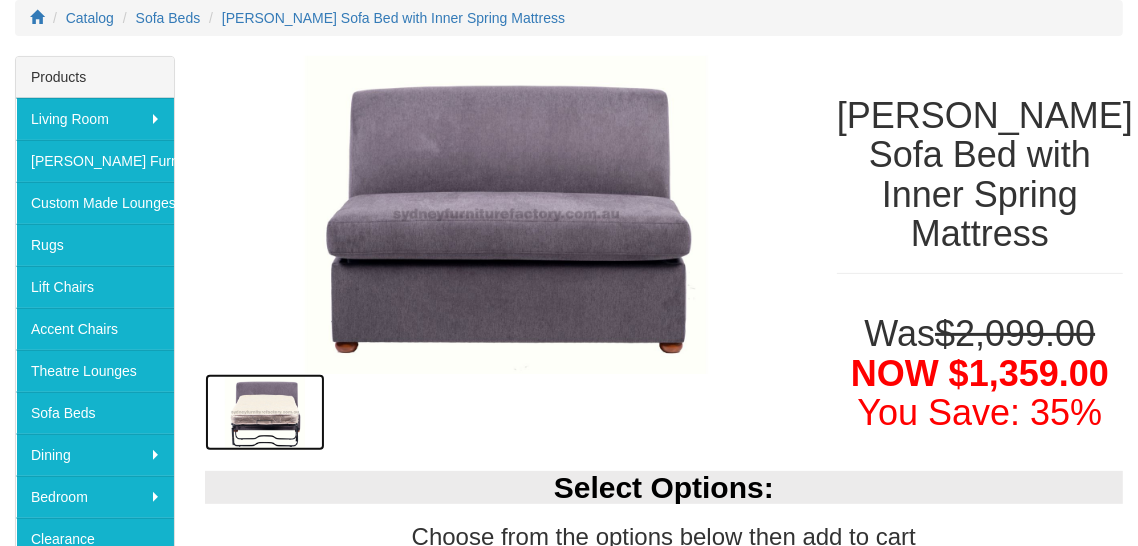 click at bounding box center [265, 412] 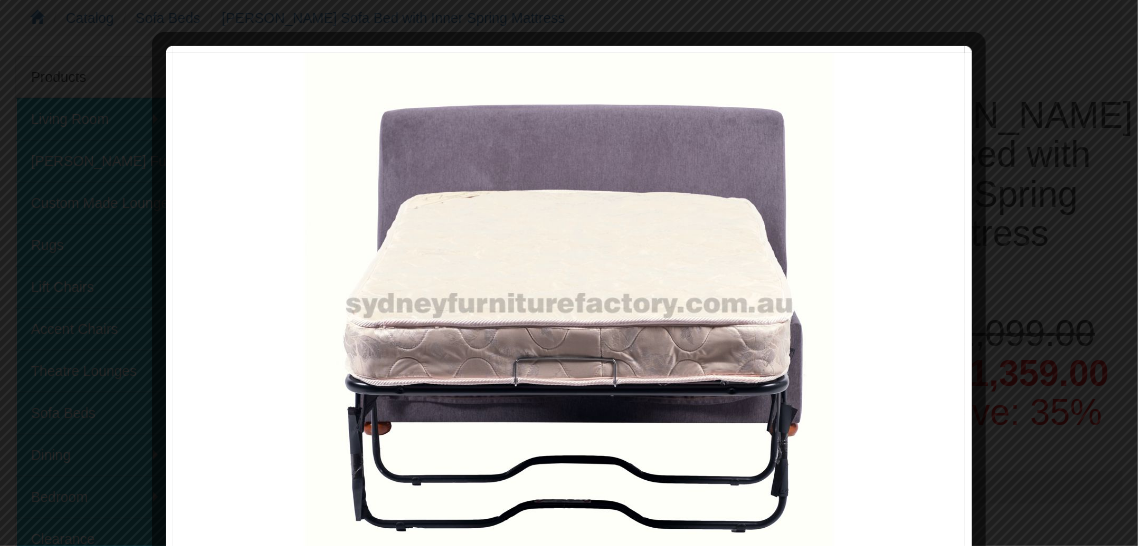 click at bounding box center [569, 273] 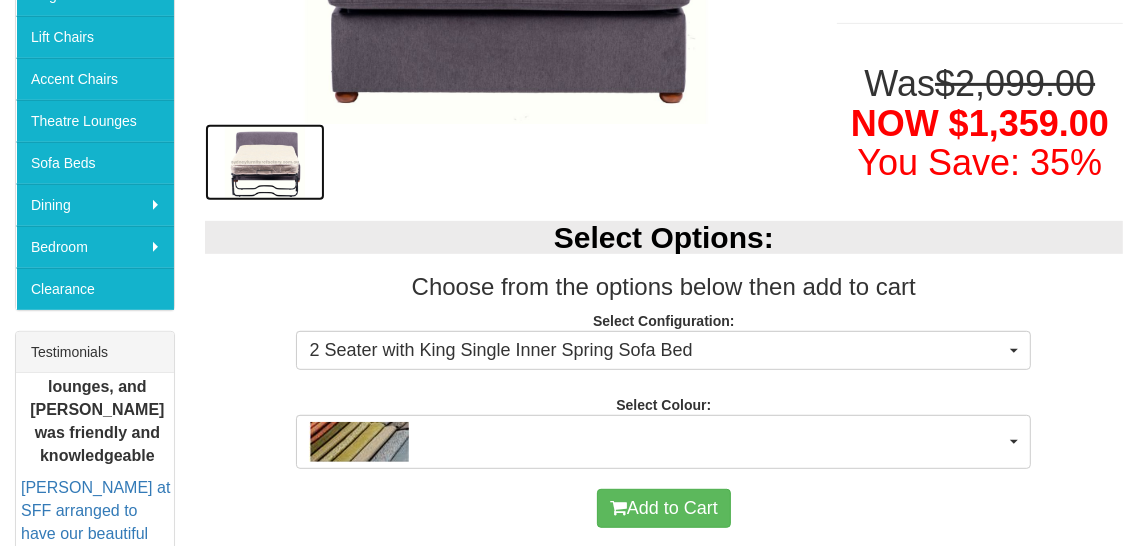 scroll, scrollTop: 543, scrollLeft: 0, axis: vertical 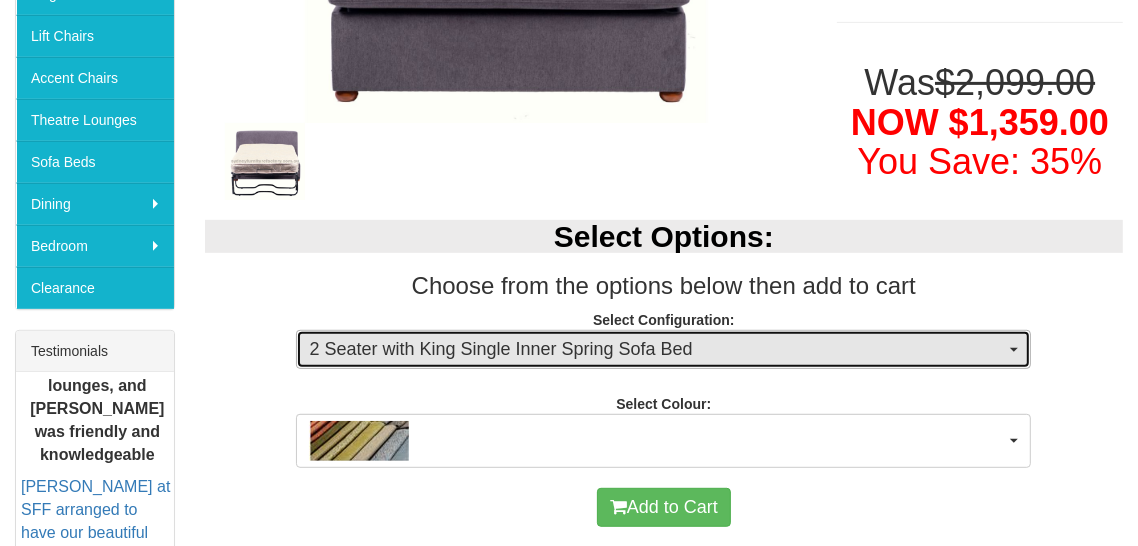 click on "2 Seater with King Single Inner Spring Sofa Bed" at bounding box center (663, 350) 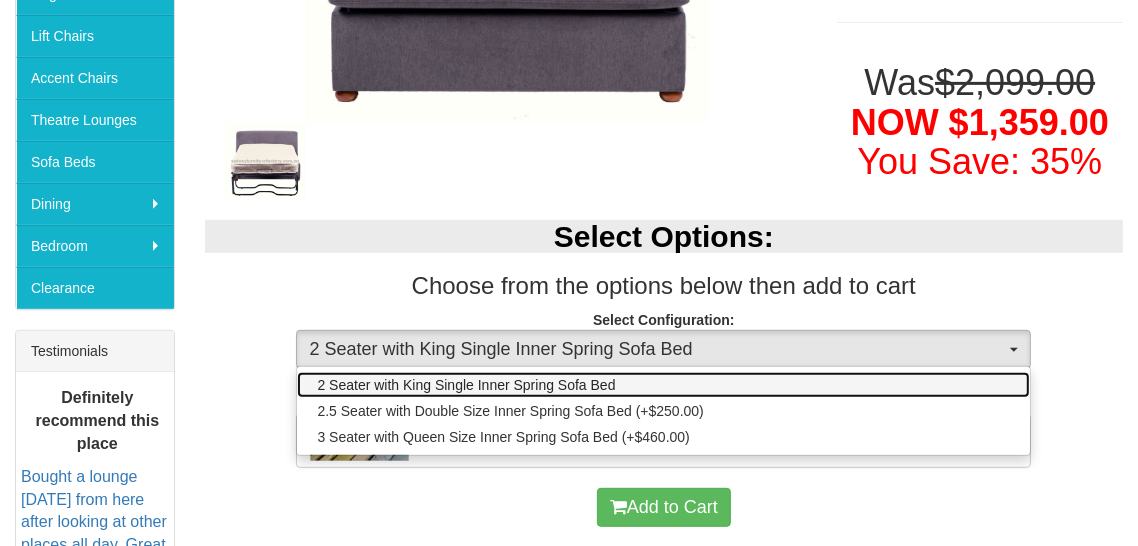 click on "2 Seater with King Single Inner Spring Sofa Bed" at bounding box center (663, 385) 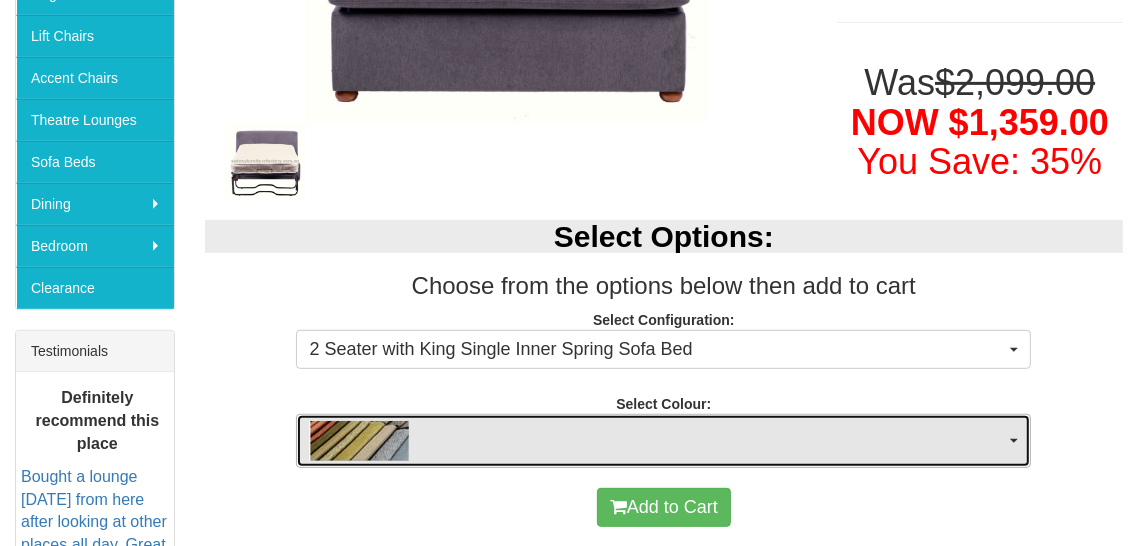 click at bounding box center (663, 441) 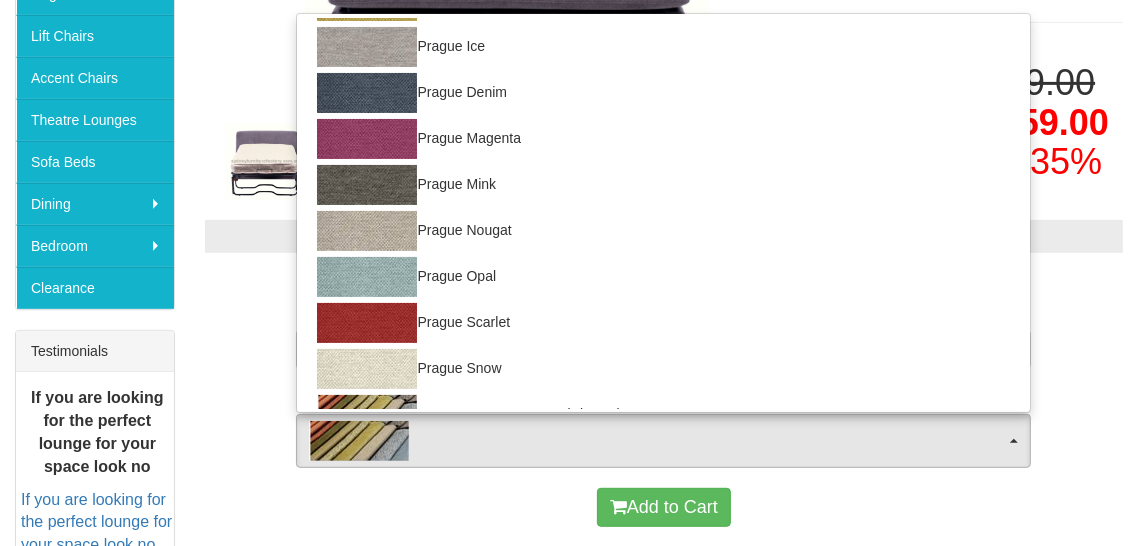 scroll, scrollTop: 208, scrollLeft: 0, axis: vertical 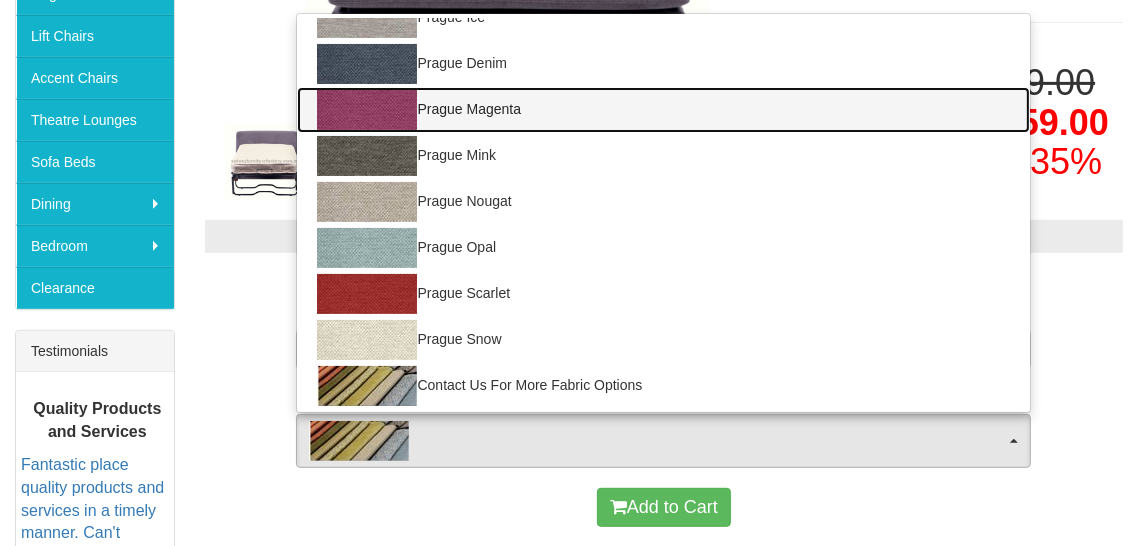 click at bounding box center (367, 110) 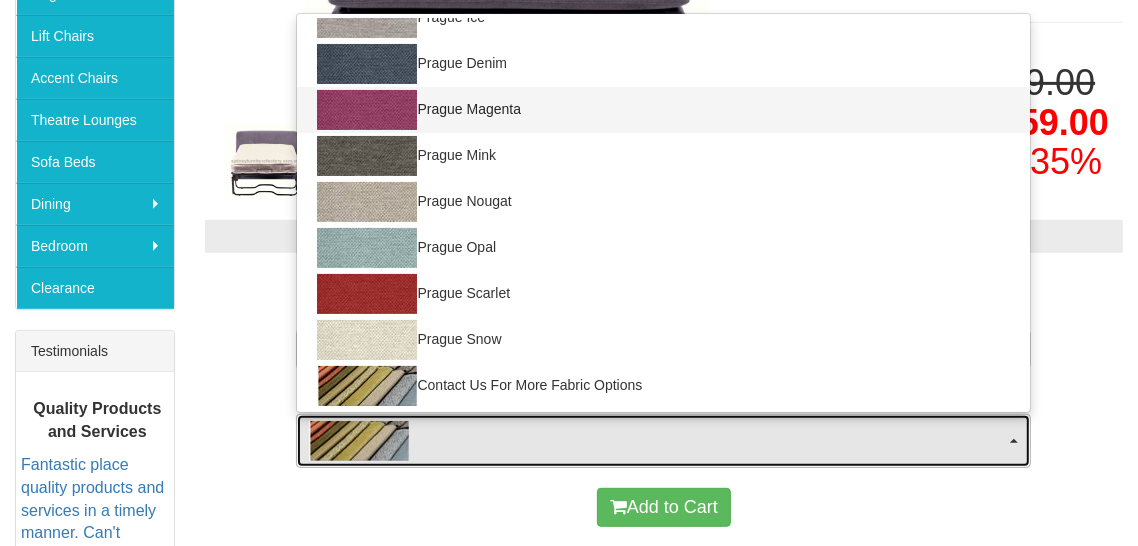 select on "690" 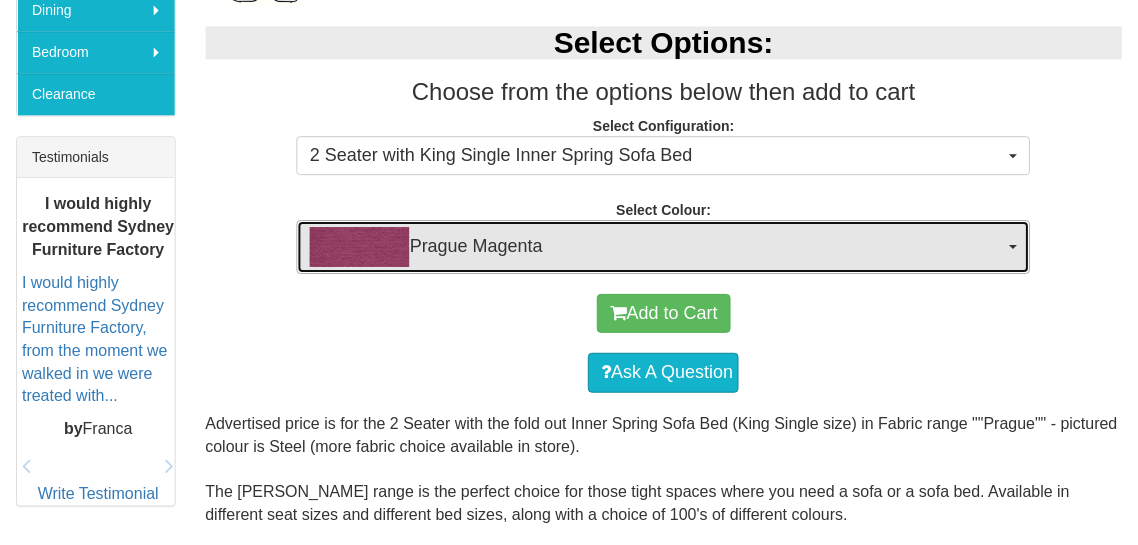 scroll, scrollTop: 756, scrollLeft: 0, axis: vertical 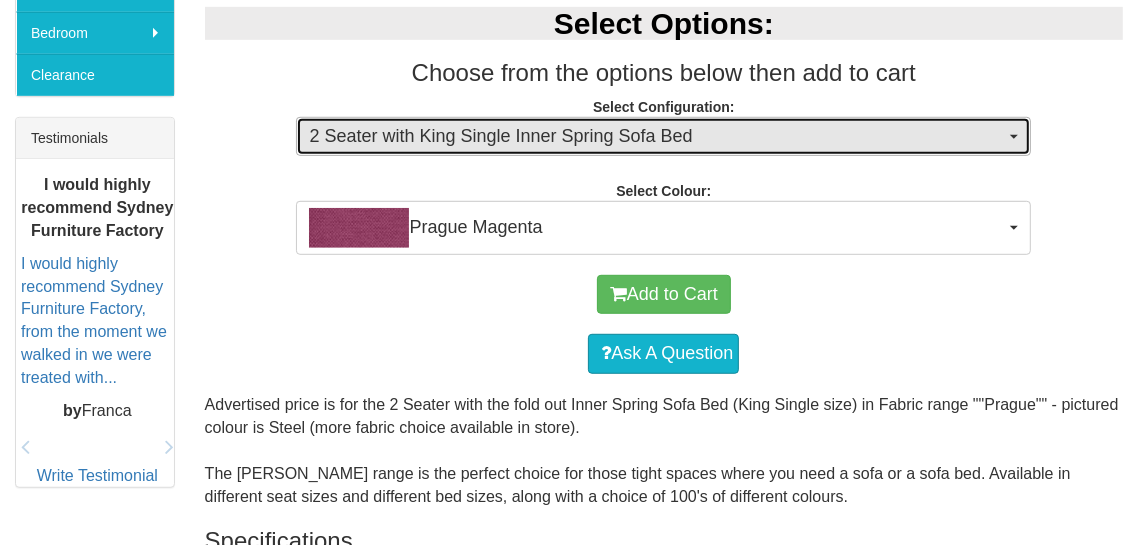 click on "2 Seater with King Single Inner Spring Sofa Bed" at bounding box center (663, 137) 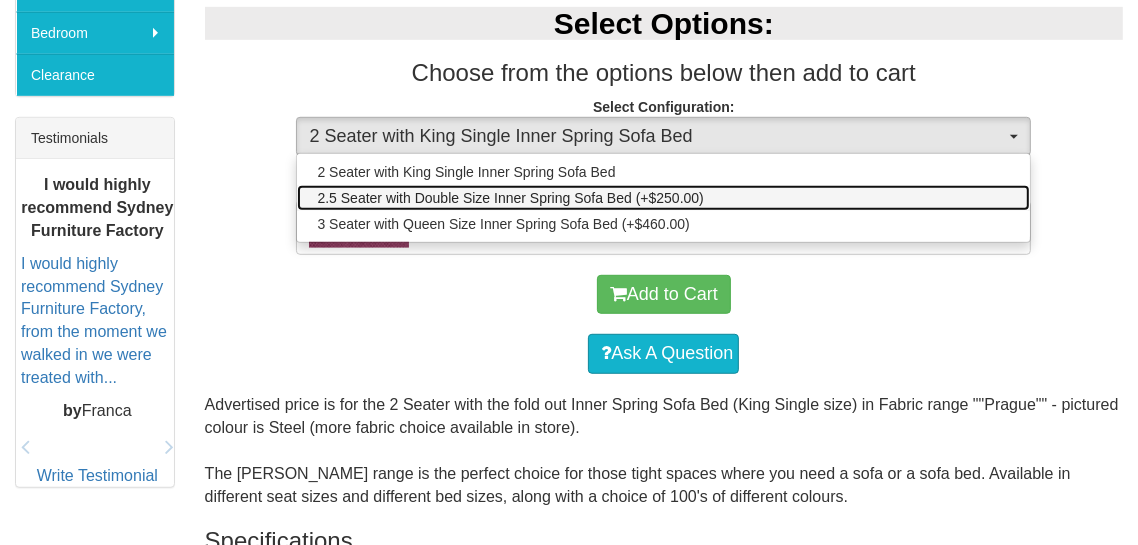 click on "2.5 Seater with Double Size Inner Spring Sofa Bed (+$250.00)" at bounding box center [510, 198] 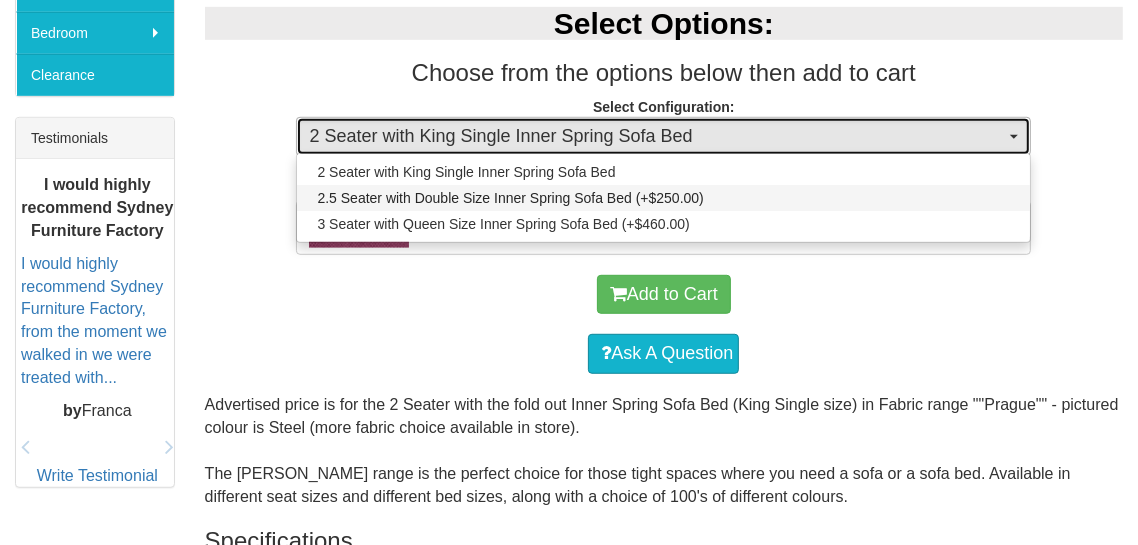 select on "438" 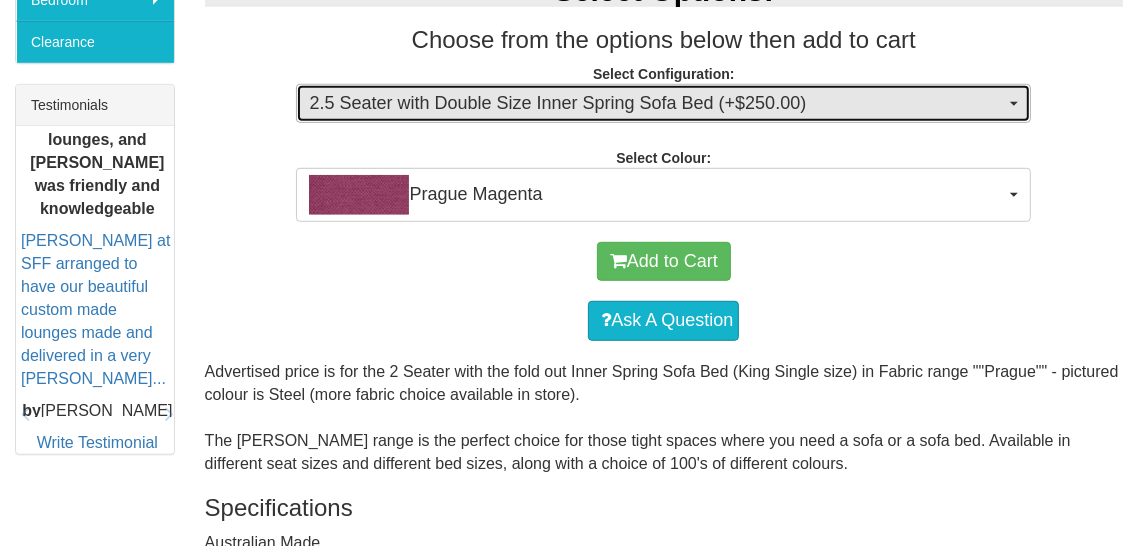 scroll, scrollTop: 781, scrollLeft: 0, axis: vertical 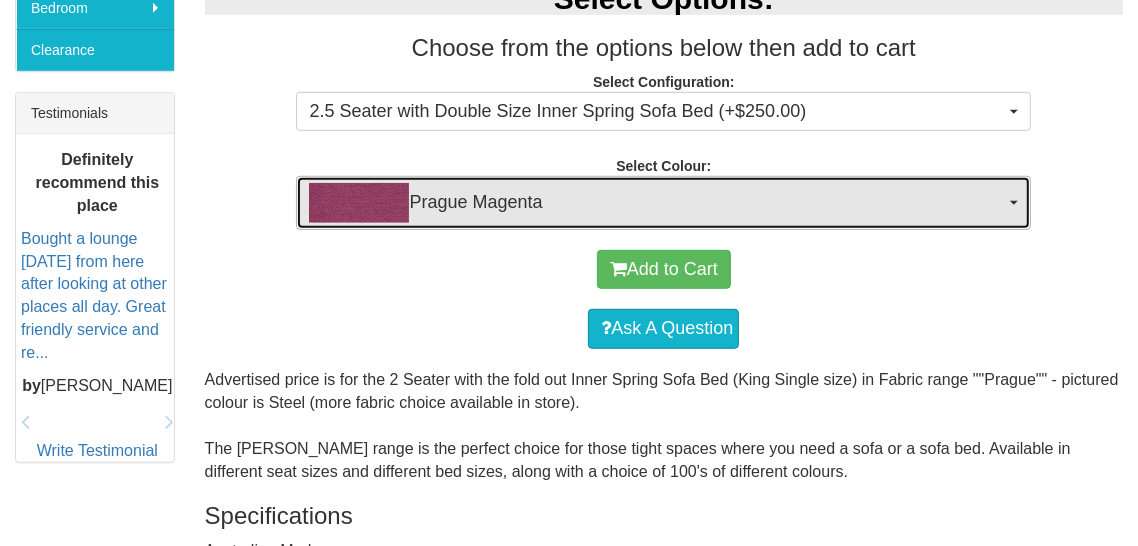 click on "Prague Magenta" at bounding box center (657, 203) 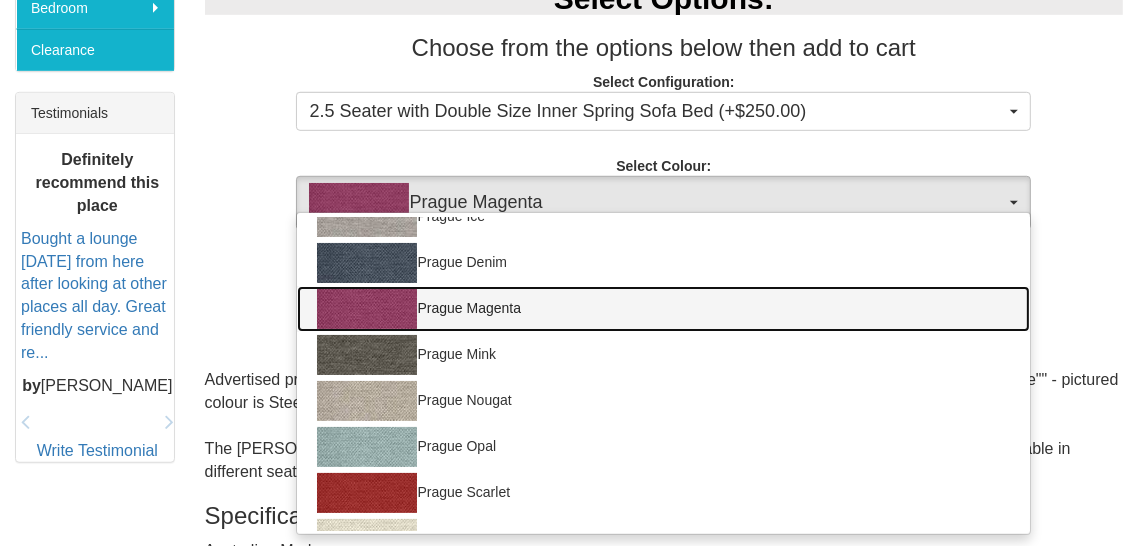 scroll, scrollTop: 8, scrollLeft: 0, axis: vertical 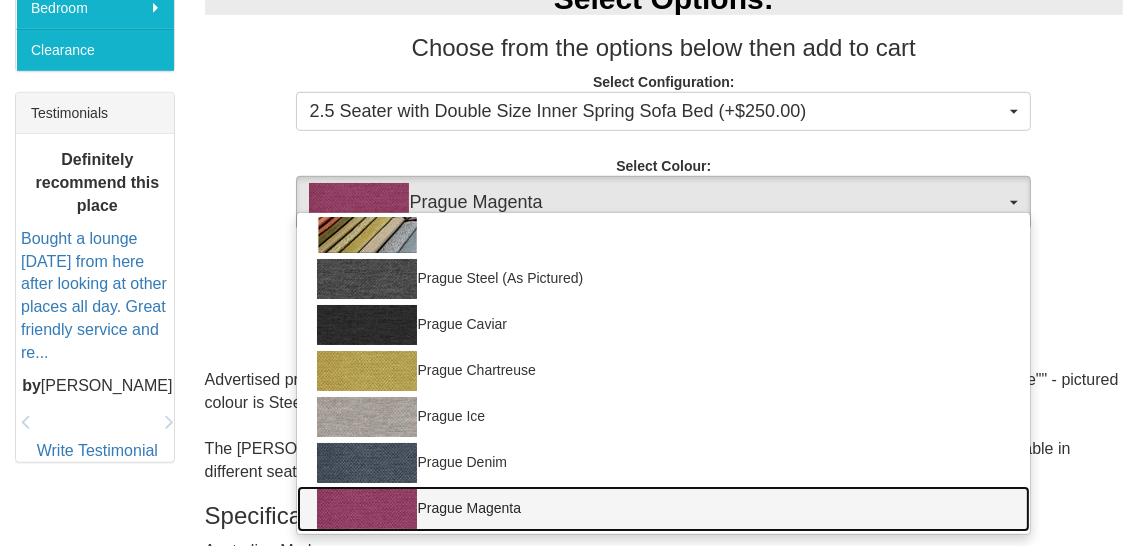 click on "Prague Magenta" at bounding box center (663, 509) 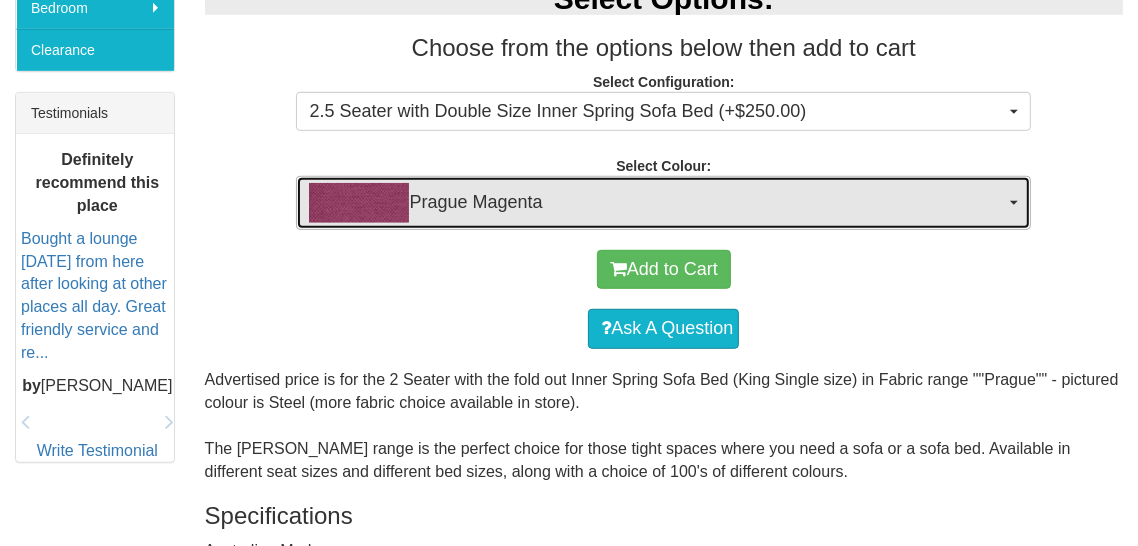 click on "Prague Magenta" at bounding box center (657, 203) 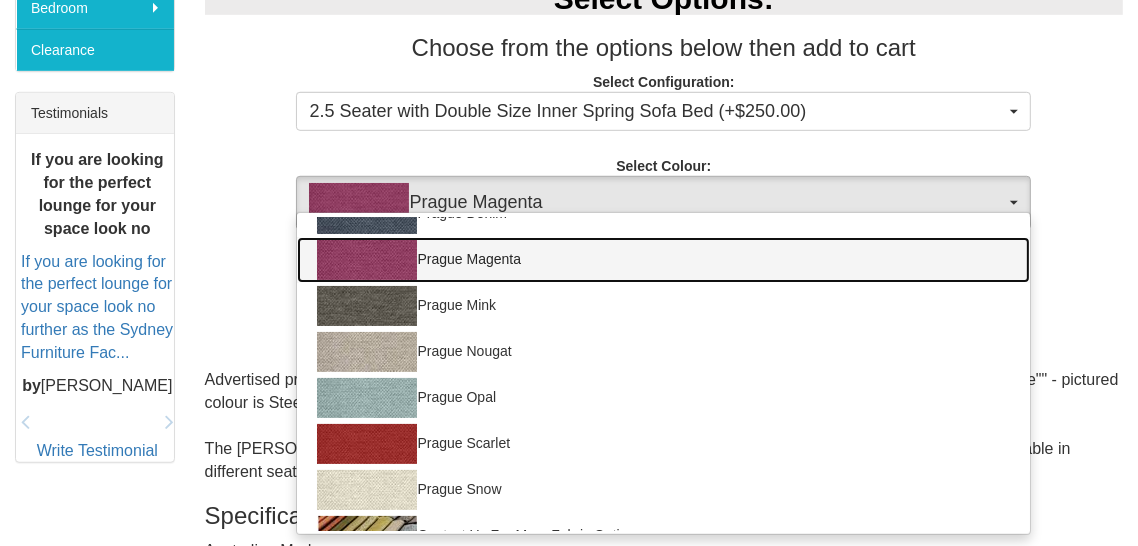 scroll, scrollTop: 285, scrollLeft: 0, axis: vertical 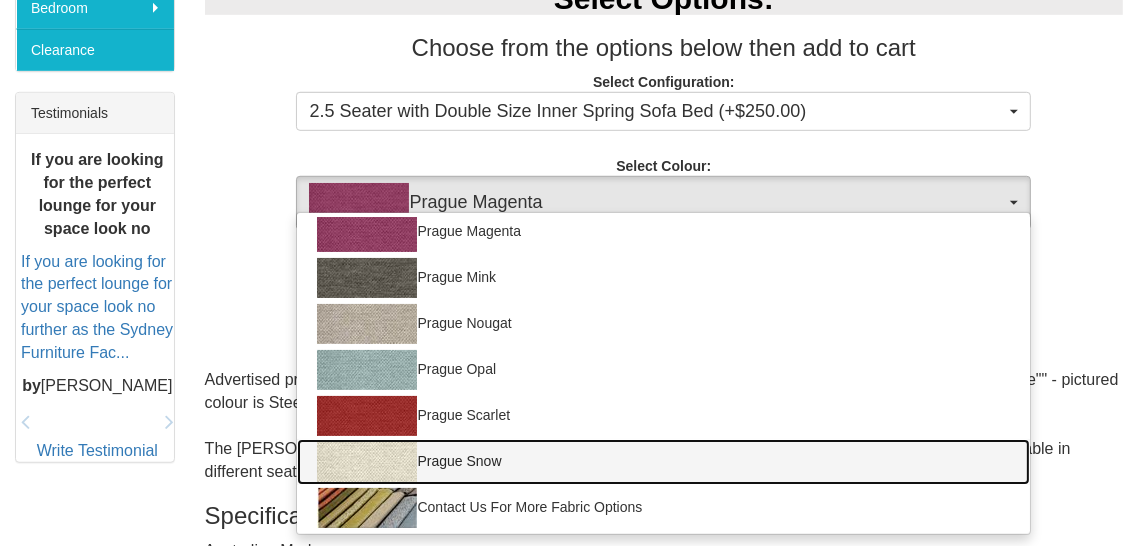 click on "Prague Snow" at bounding box center [663, 462] 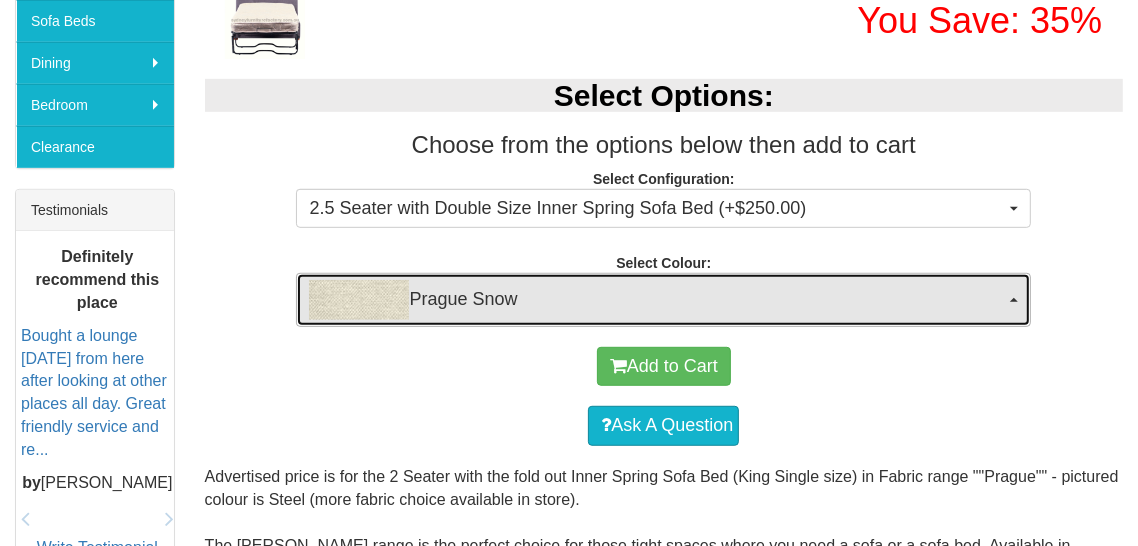 scroll, scrollTop: 687, scrollLeft: 0, axis: vertical 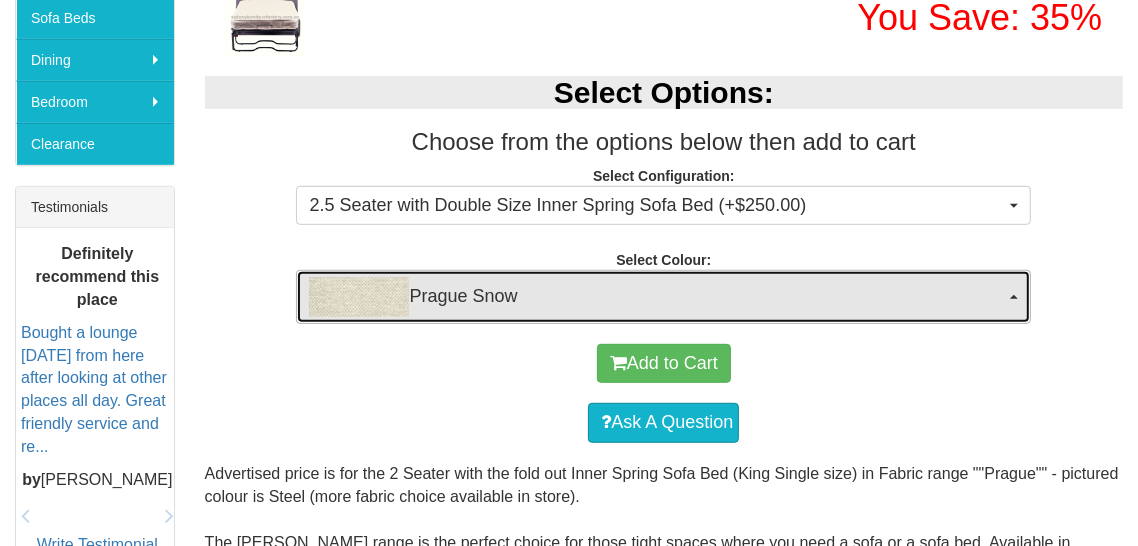 click on "Prague Snow" at bounding box center (663, 297) 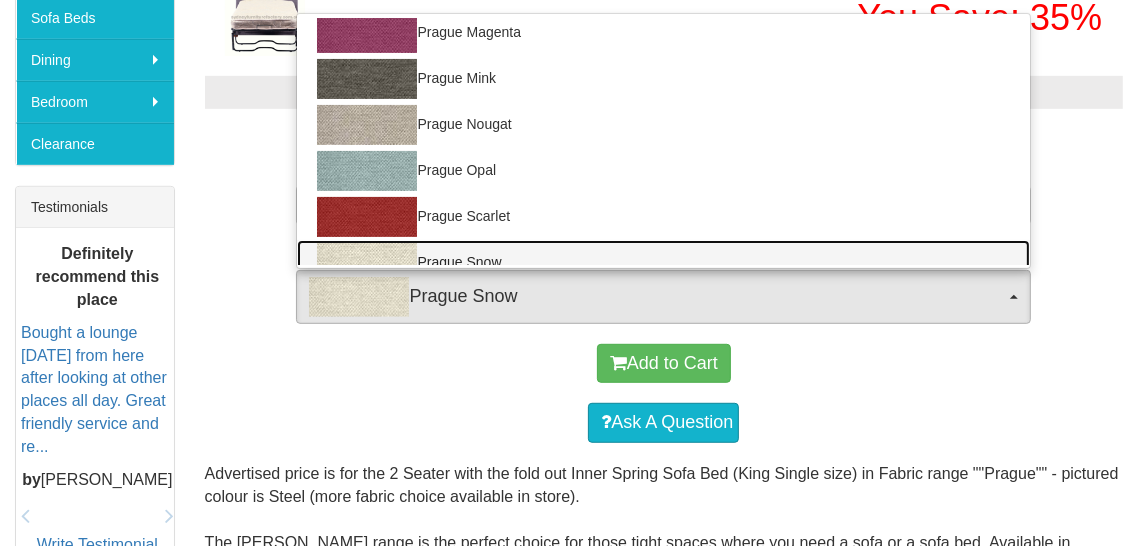 scroll, scrollTop: 352, scrollLeft: 0, axis: vertical 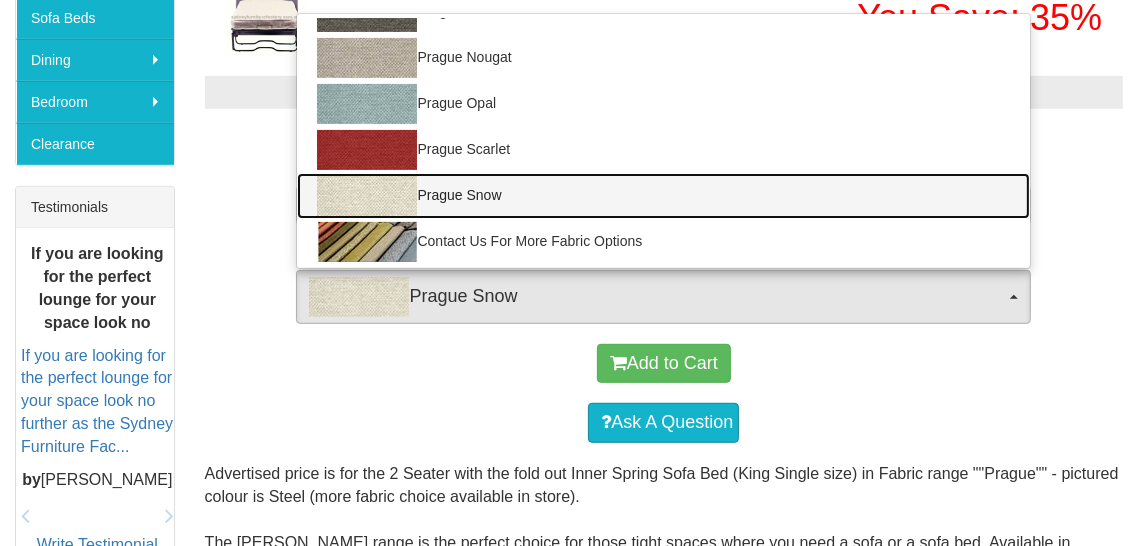 click on "Prague Snow" at bounding box center [663, 196] 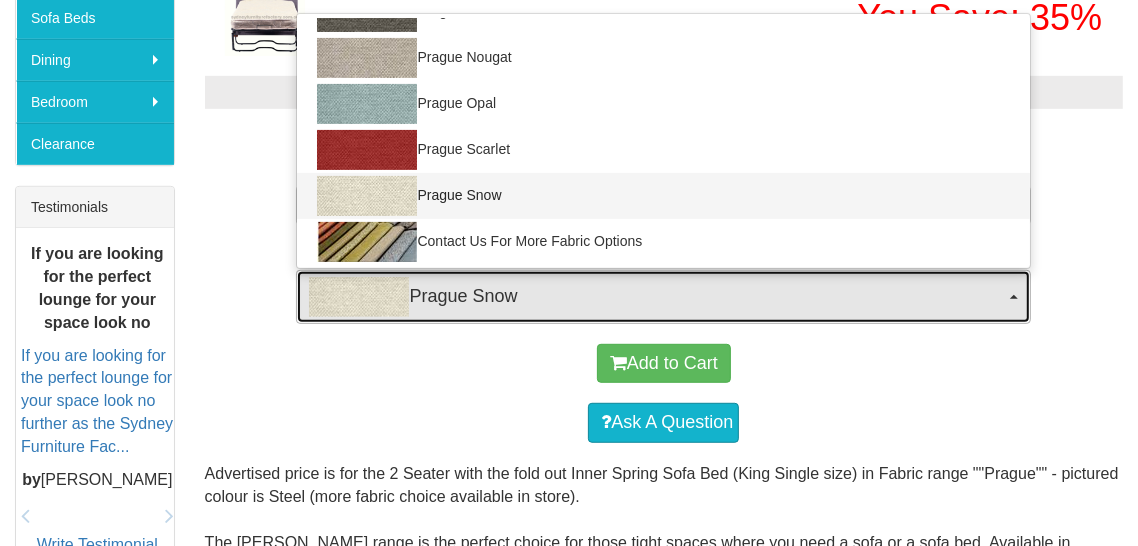 select on "696" 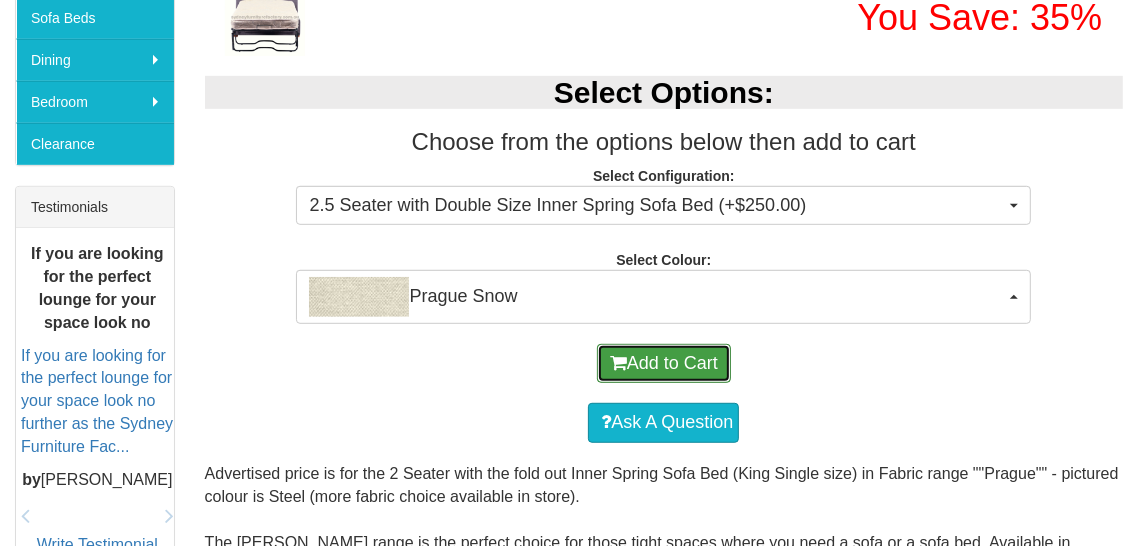 click on "Add to Cart" at bounding box center (664, 364) 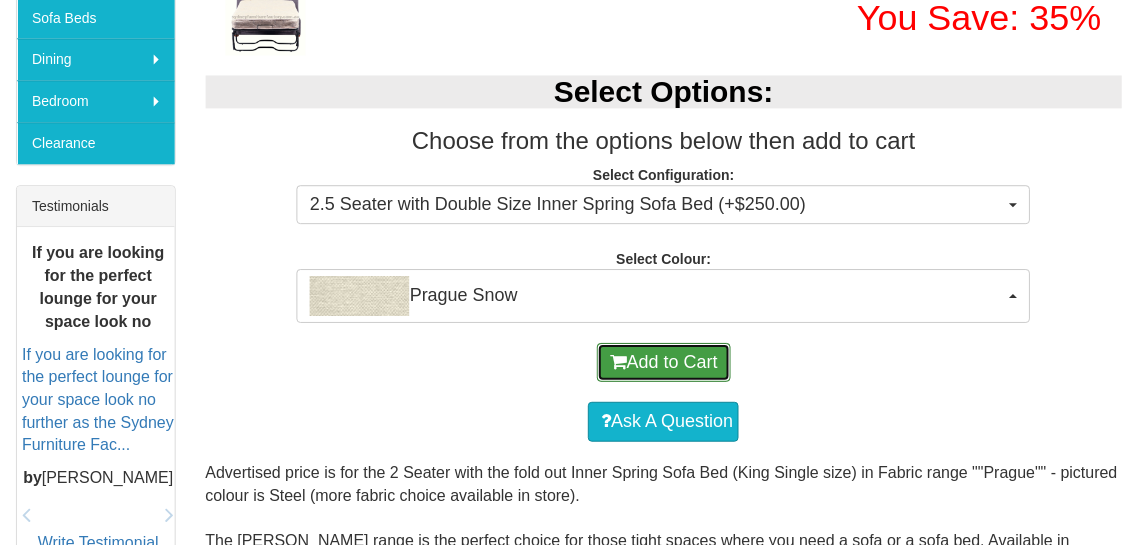 scroll, scrollTop: 781, scrollLeft: 0, axis: vertical 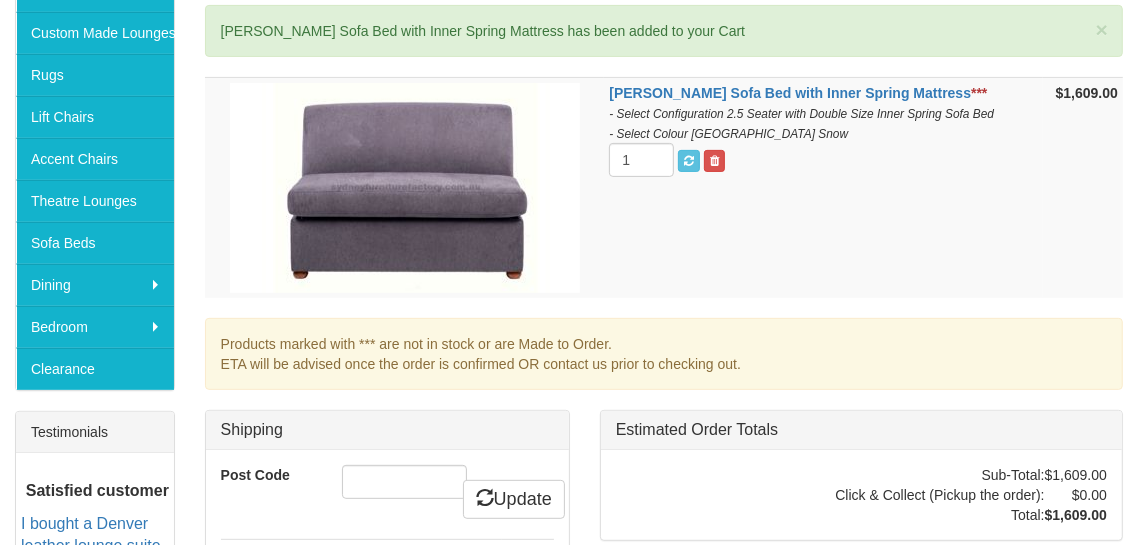 click on "- Select Configuration 2.5 Seater with Double Size Inner Spring Sofa Bed" at bounding box center (801, 114) 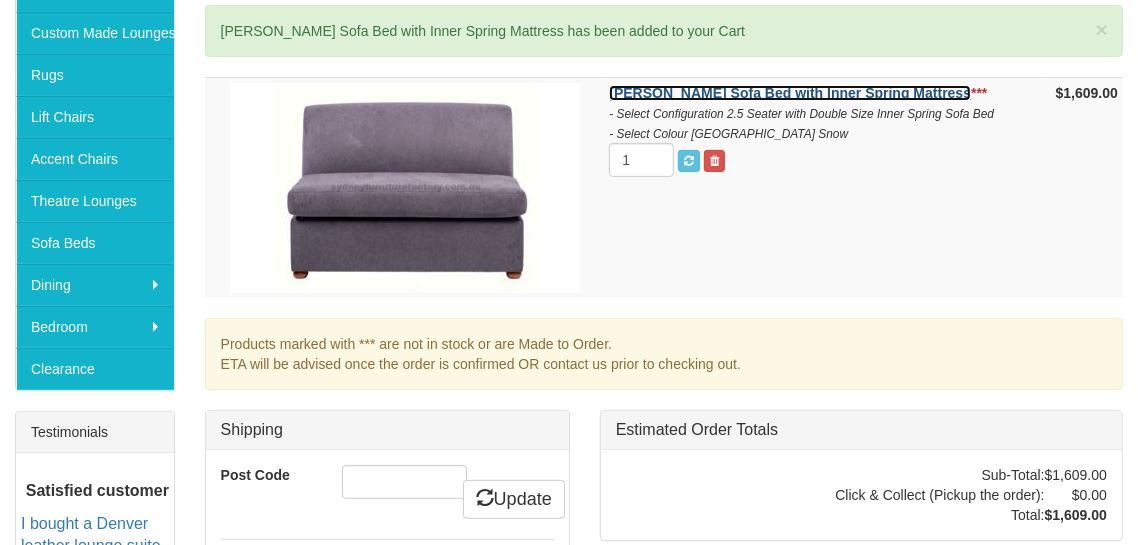 click on "[PERSON_NAME] Sofa Bed with Inner Spring Mattress" at bounding box center [790, 93] 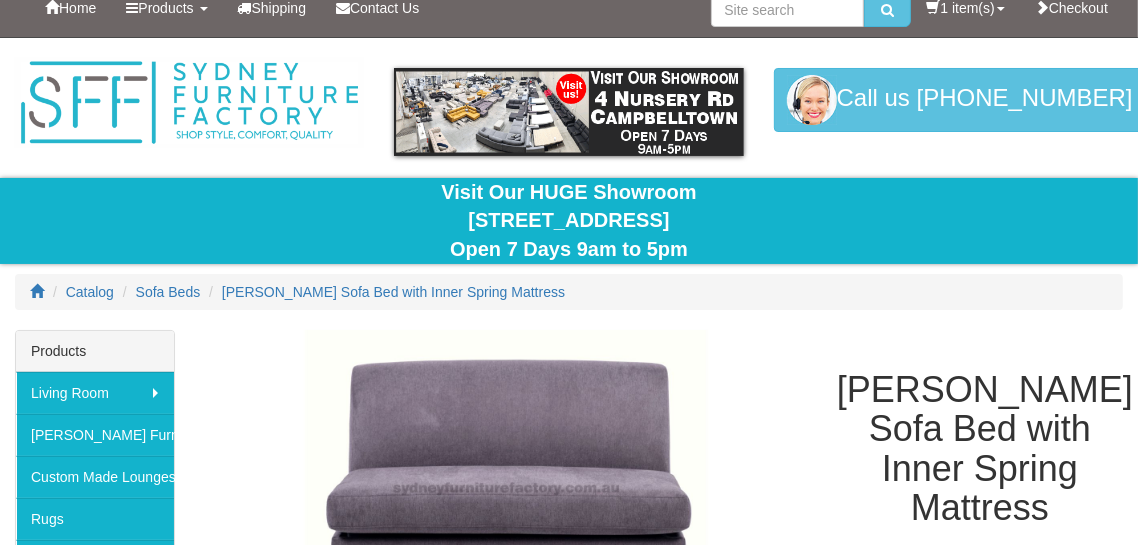 scroll, scrollTop: 0, scrollLeft: 0, axis: both 